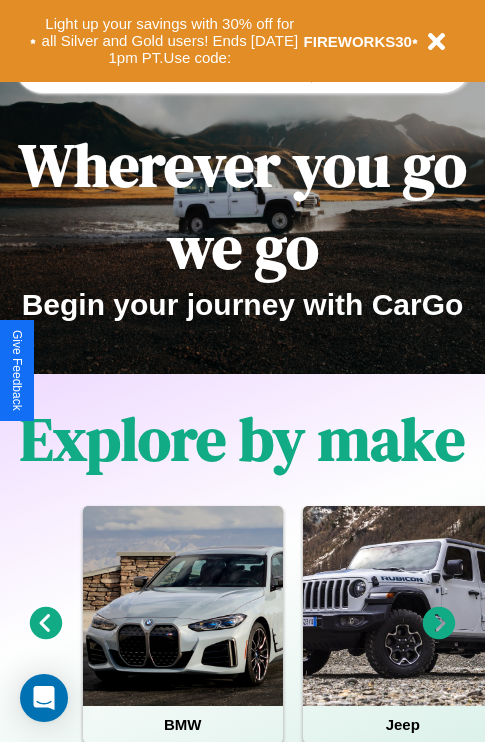scroll, scrollTop: 2423, scrollLeft: 0, axis: vertical 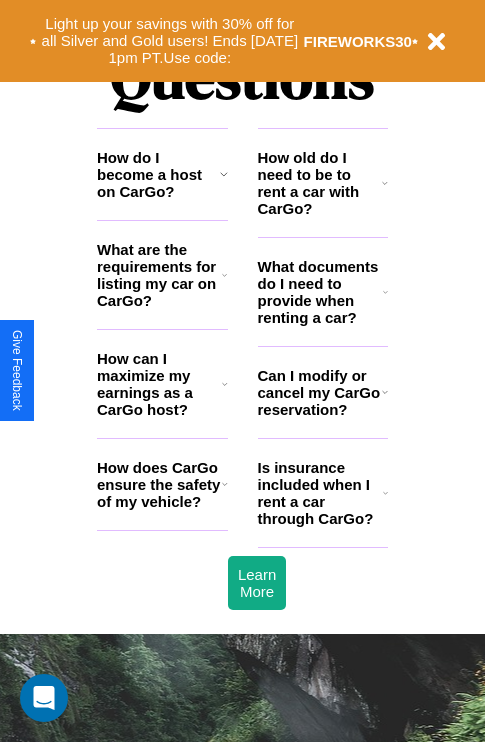 click 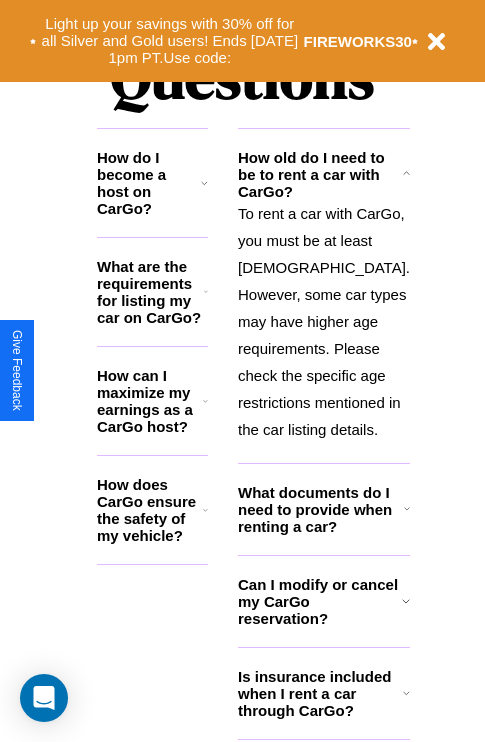 click on "How do I become a host on CarGo?" at bounding box center [149, 183] 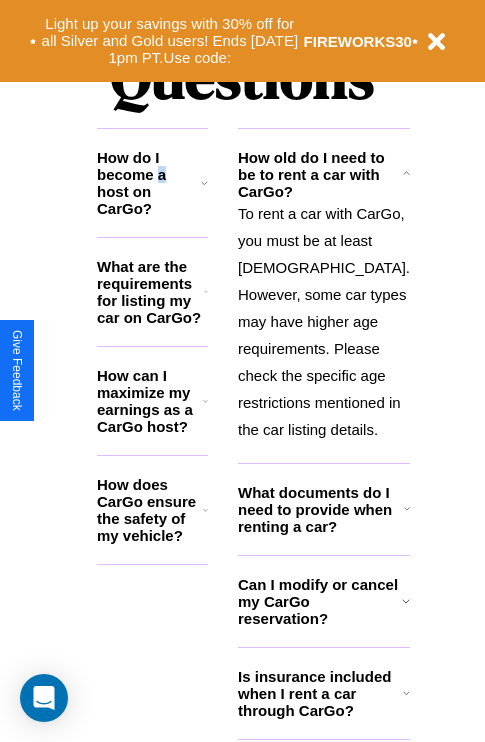 click on "How do I become a host on CarGo?" at bounding box center (149, 183) 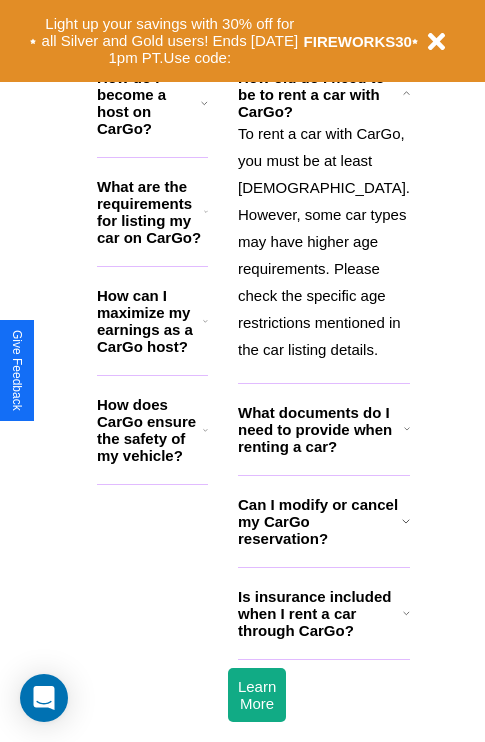 click on "Can I modify or cancel my CarGo reservation?" at bounding box center [320, 521] 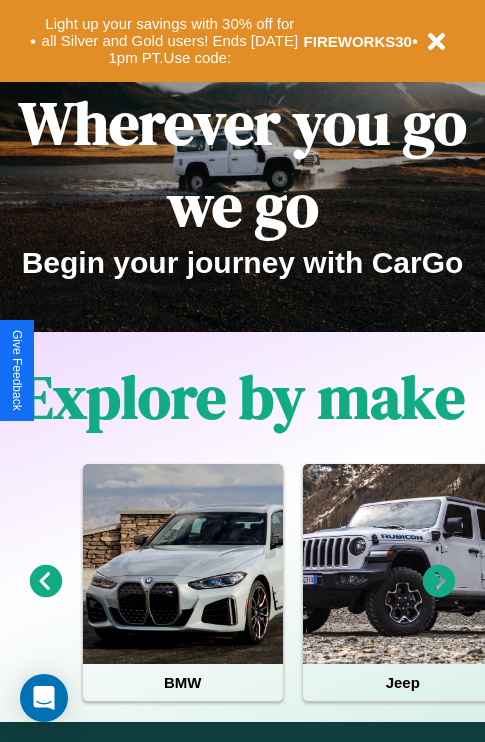 scroll, scrollTop: 0, scrollLeft: 0, axis: both 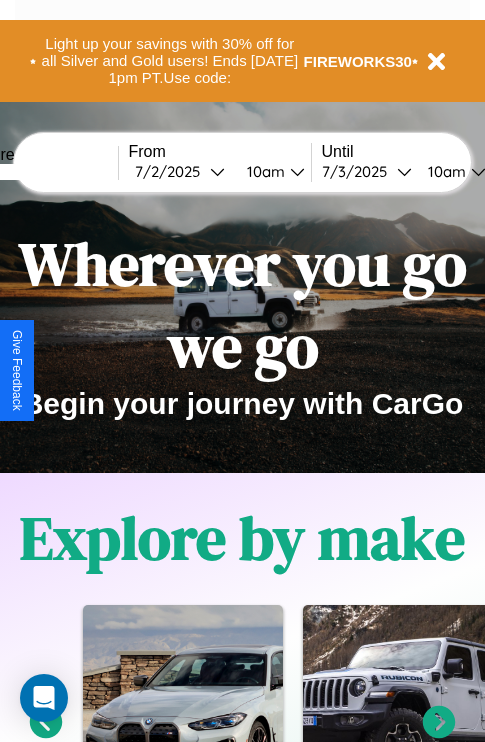 click at bounding box center [43, 172] 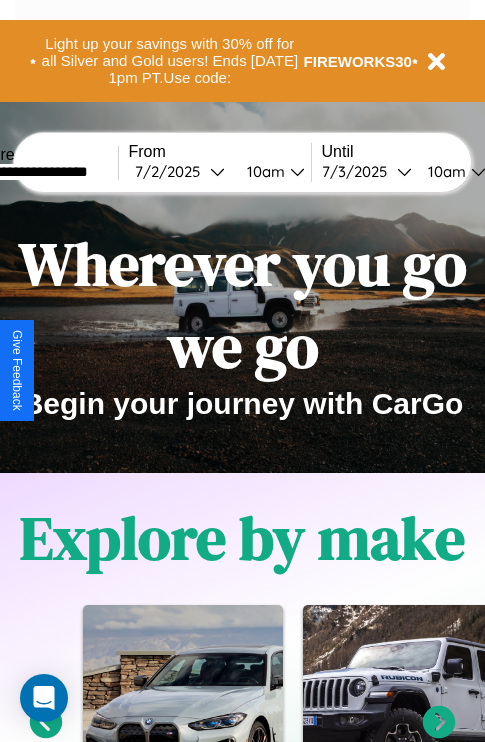 type on "**********" 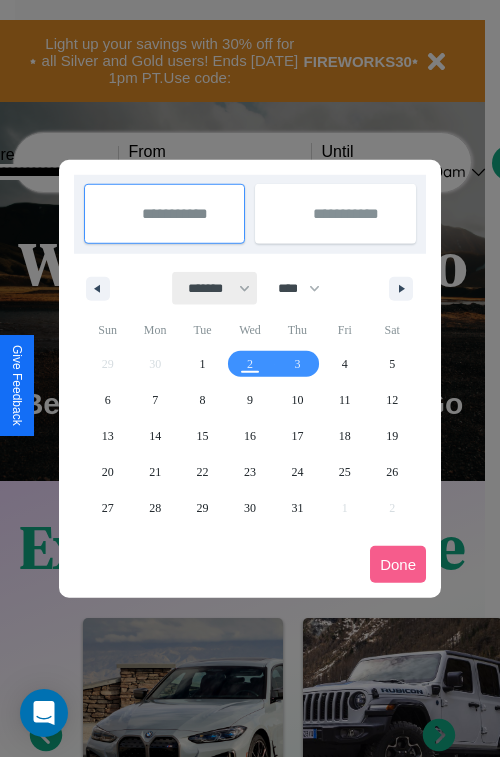 click on "******* ******** ***** ***** *** **** **** ****** ********* ******* ******** ********" at bounding box center [215, 288] 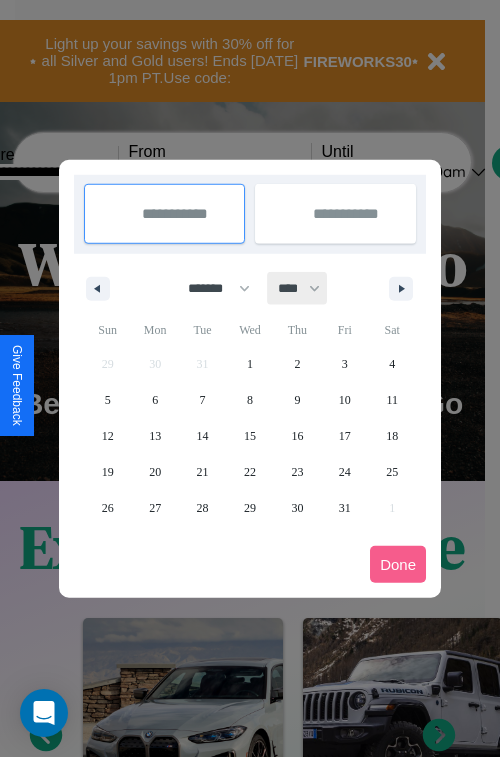 click on "**** **** **** **** **** **** **** **** **** **** **** **** **** **** **** **** **** **** **** **** **** **** **** **** **** **** **** **** **** **** **** **** **** **** **** **** **** **** **** **** **** **** **** **** **** **** **** **** **** **** **** **** **** **** **** **** **** **** **** **** **** **** **** **** **** **** **** **** **** **** **** **** **** **** **** **** **** **** **** **** **** **** **** **** **** **** **** **** **** **** **** **** **** **** **** **** **** **** **** **** **** **** **** **** **** **** **** **** **** **** **** **** **** **** **** **** **** **** **** **** ****" at bounding box center [298, 288] 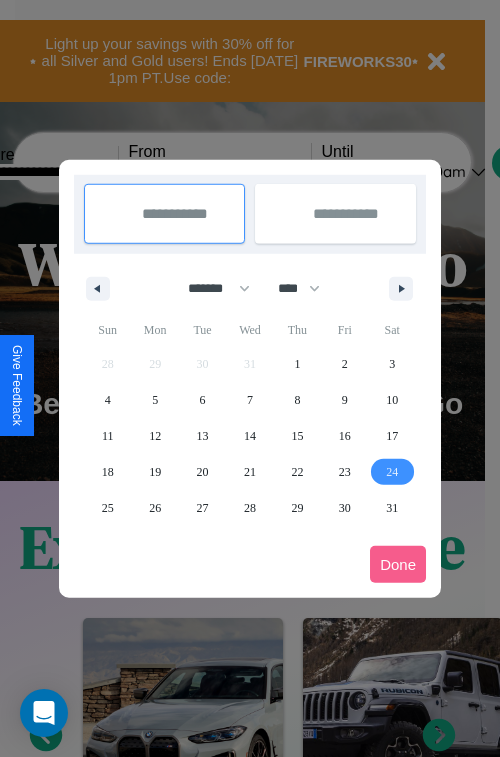 click on "24" at bounding box center (392, 472) 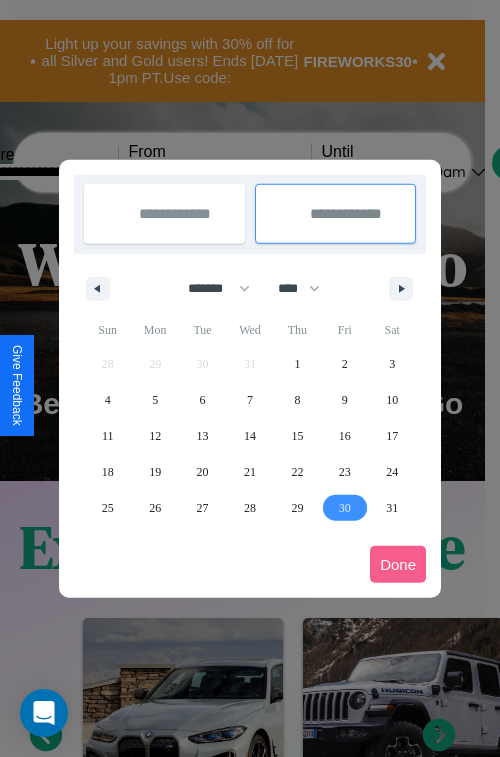 click on "30" at bounding box center [345, 508] 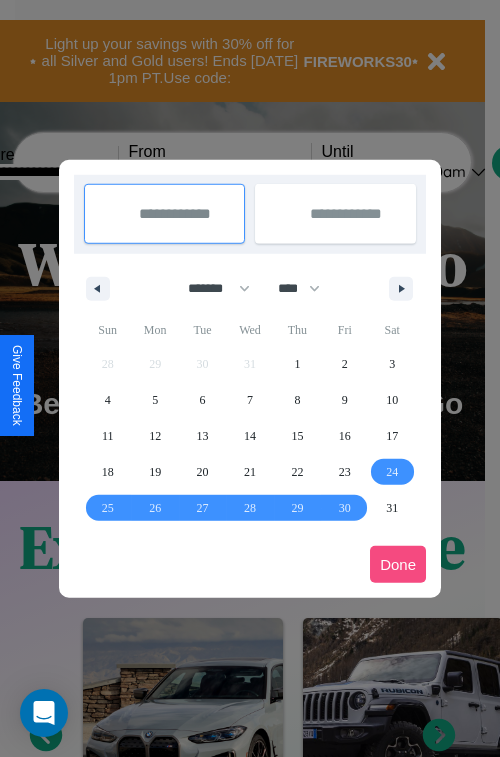 click on "Done" at bounding box center (398, 564) 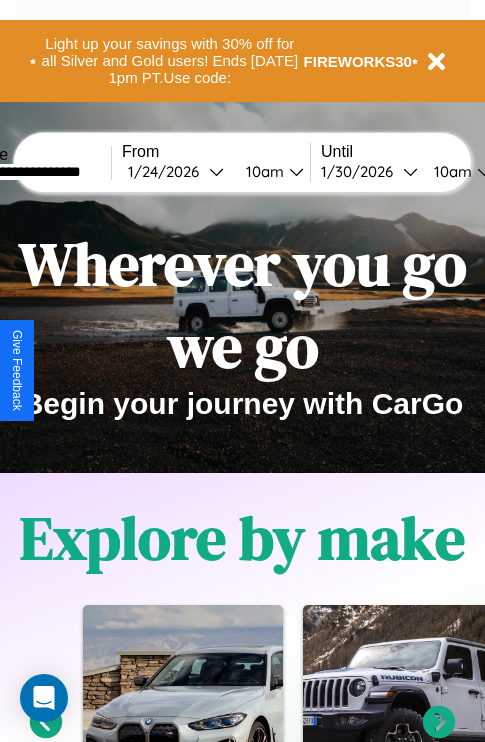 scroll, scrollTop: 0, scrollLeft: 74, axis: horizontal 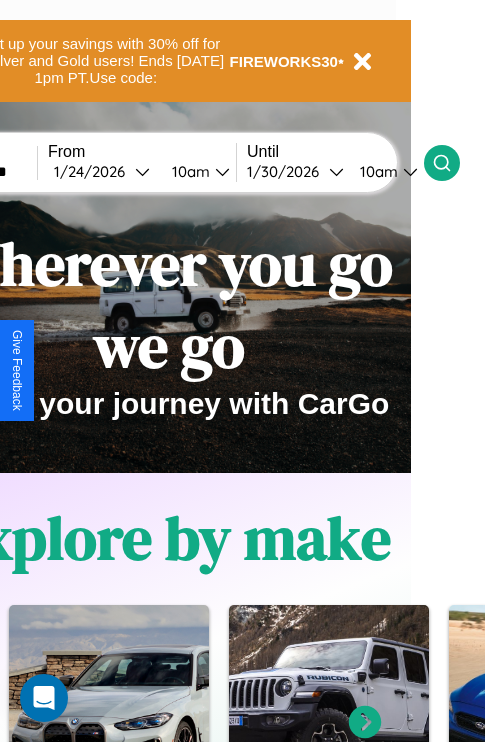 click 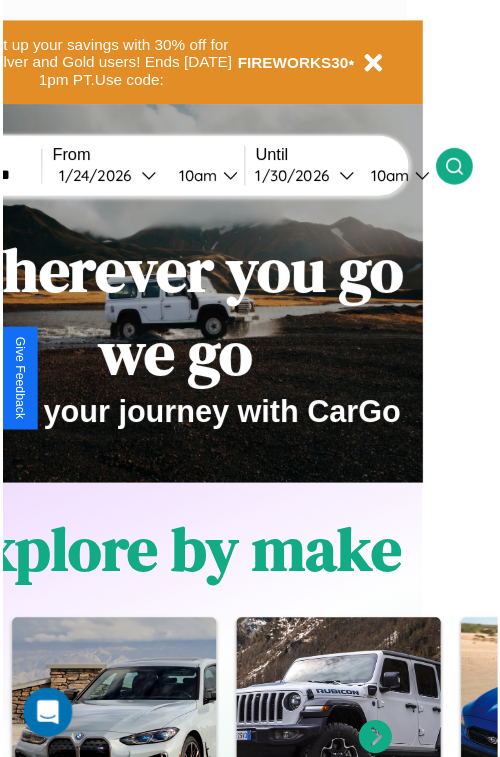 scroll, scrollTop: 0, scrollLeft: 0, axis: both 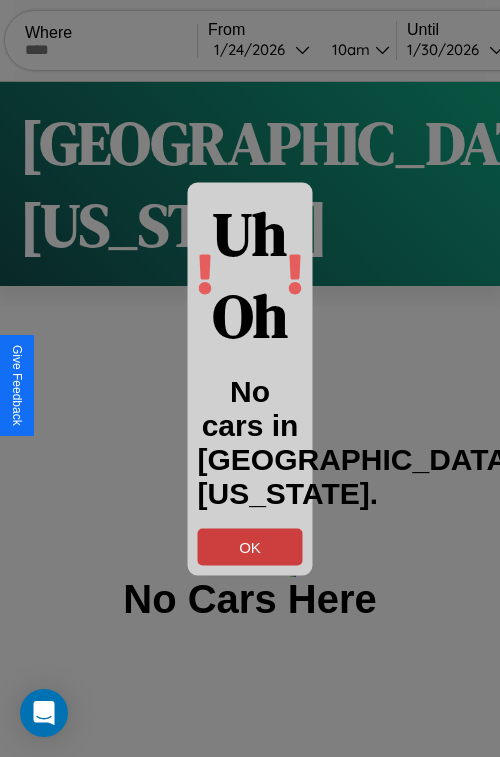 click on "OK" at bounding box center [250, 546] 